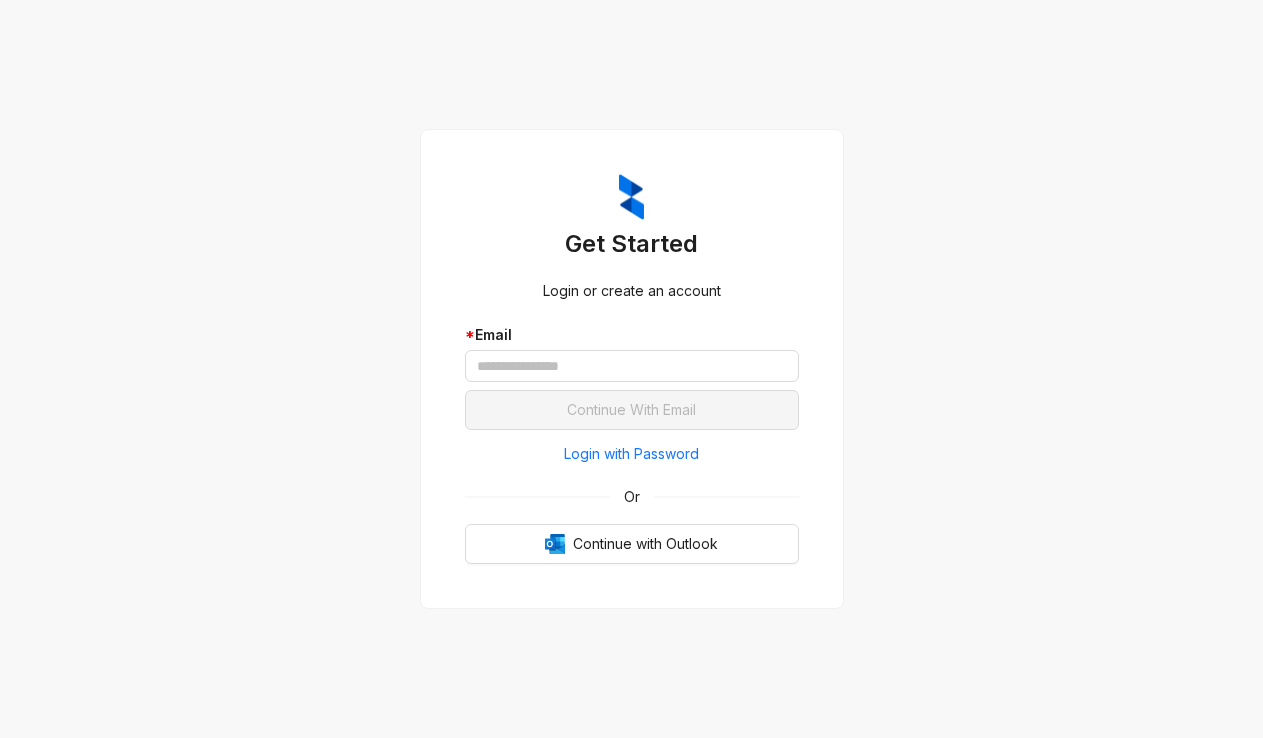 scroll, scrollTop: 0, scrollLeft: 0, axis: both 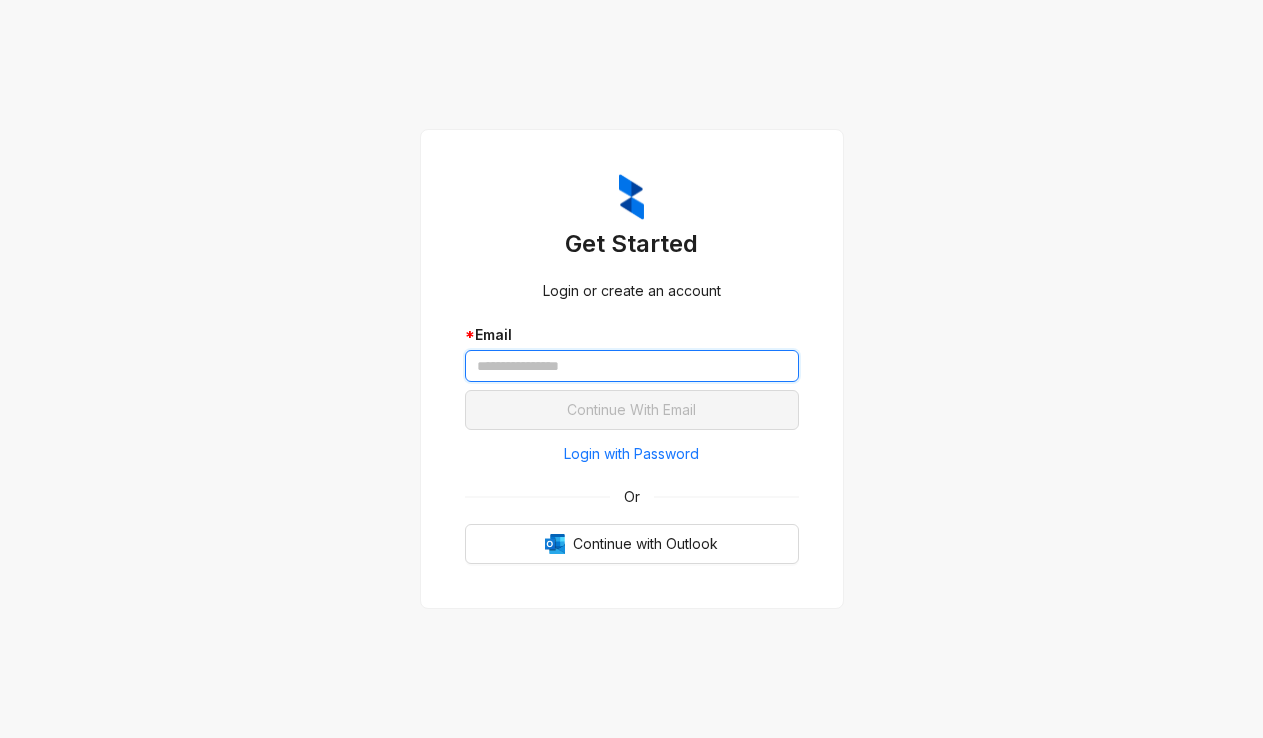 click at bounding box center (632, 366) 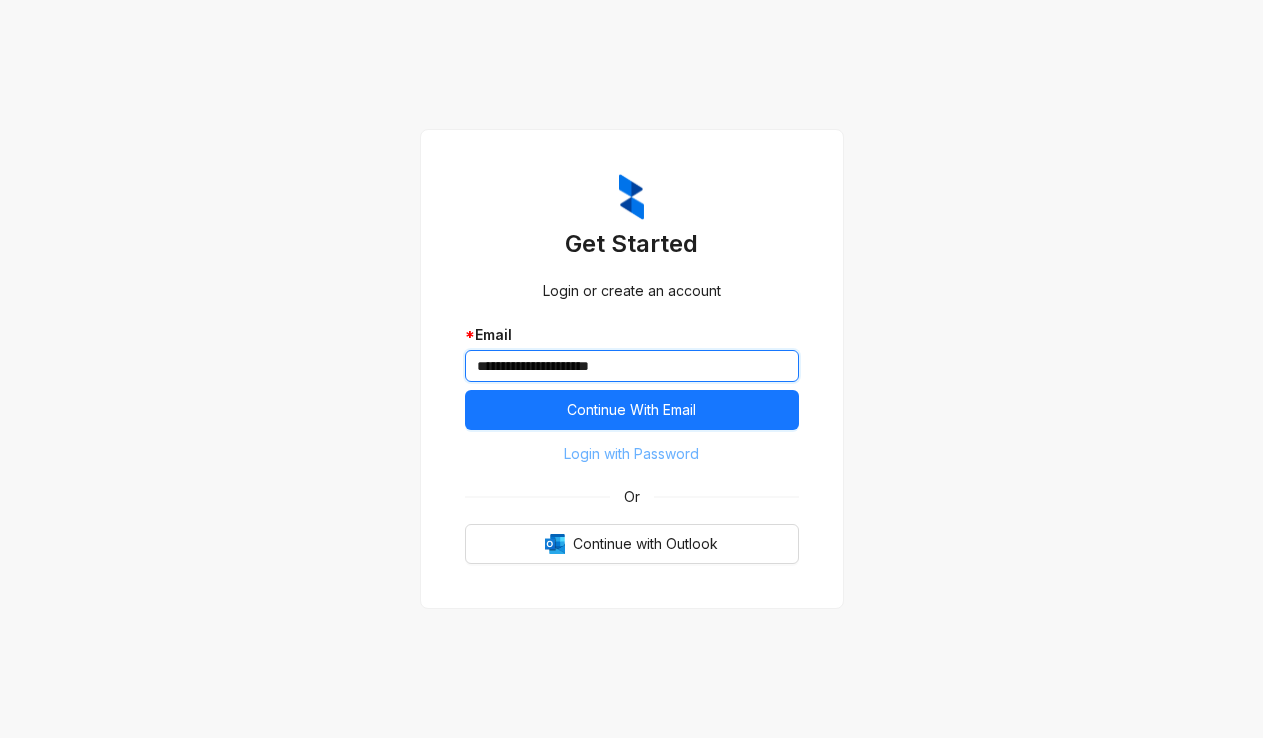 type on "**********" 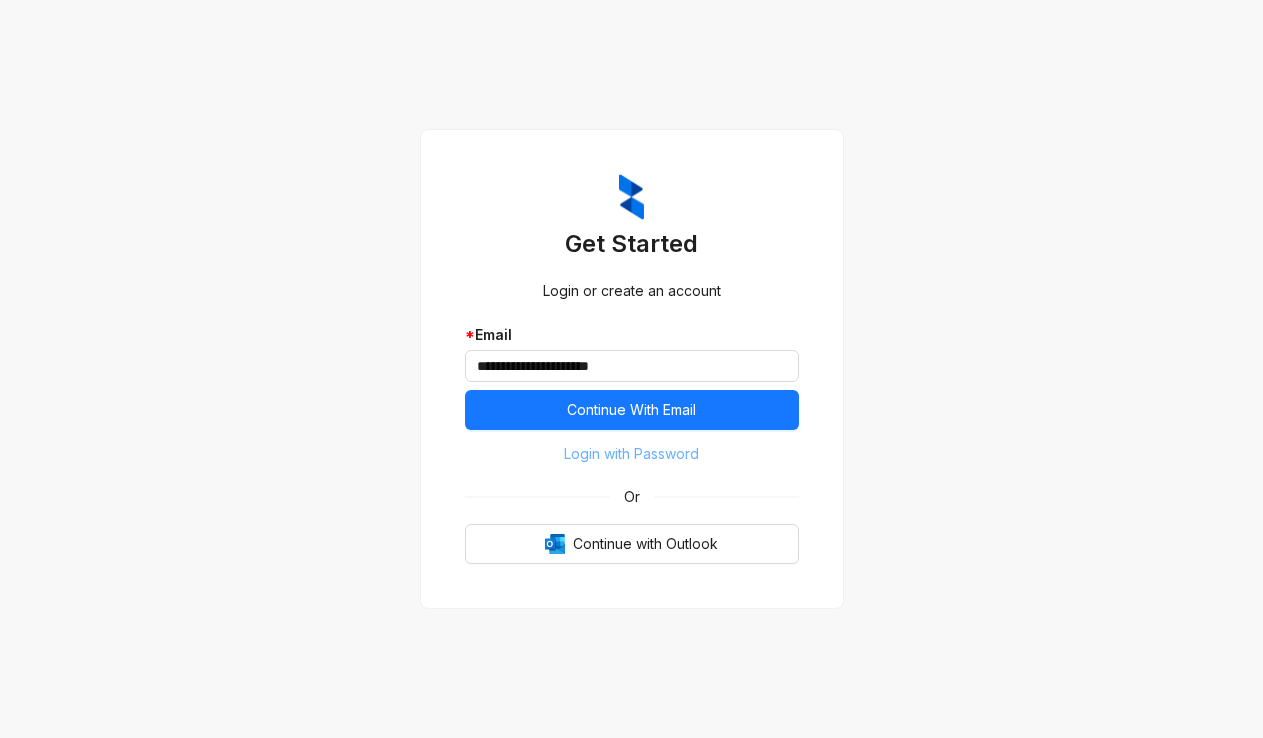 click on "Login with Password" at bounding box center (632, 454) 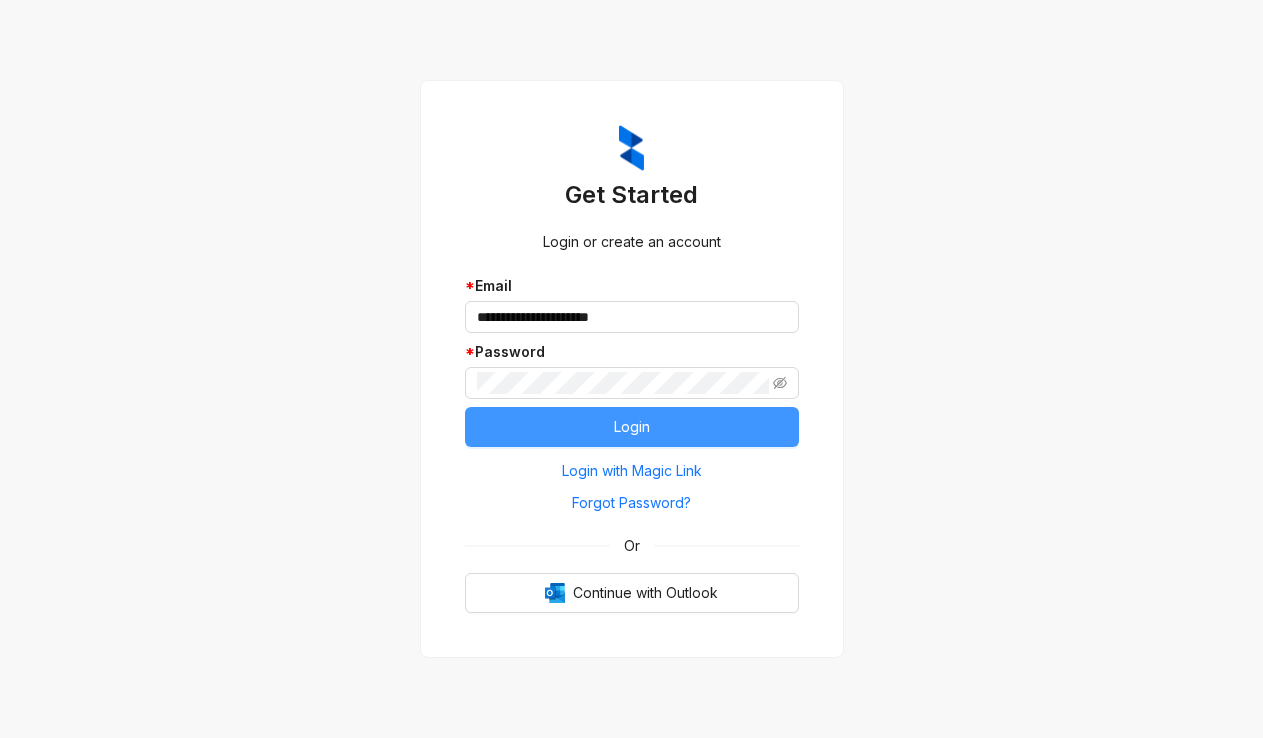 click on "Login" at bounding box center (632, 427) 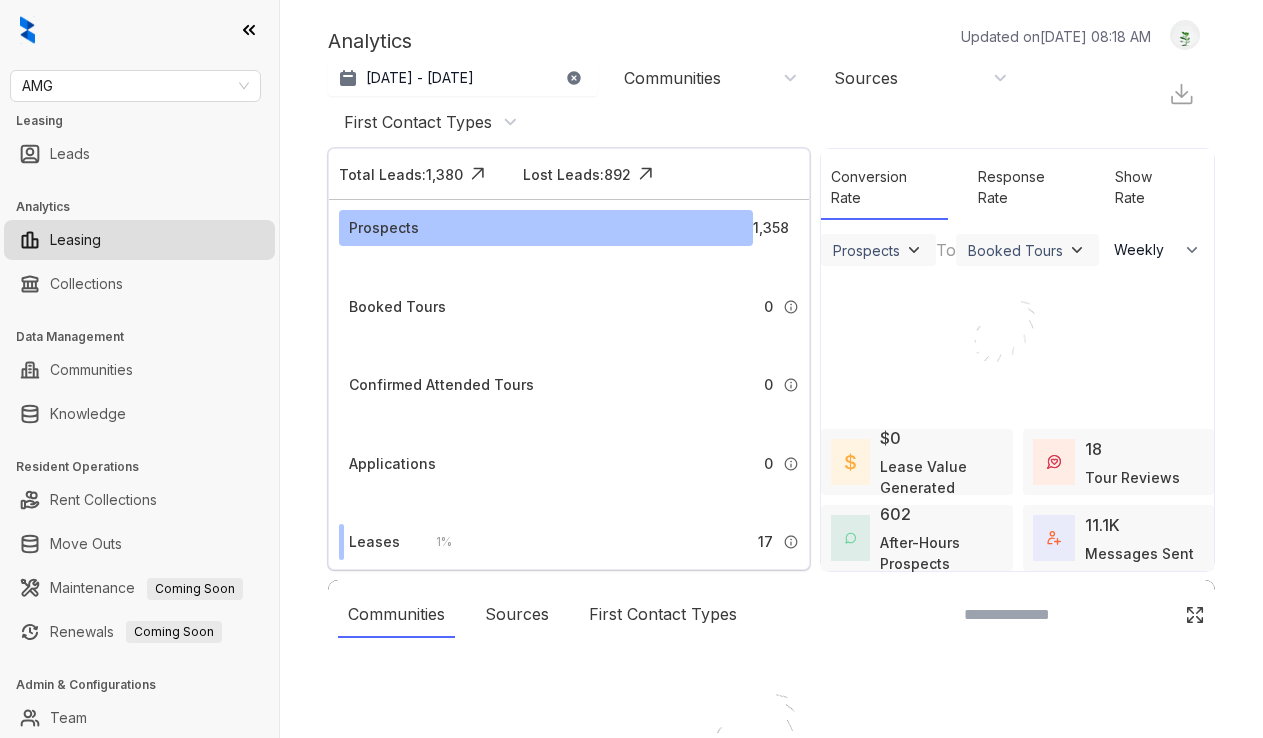 select on "******" 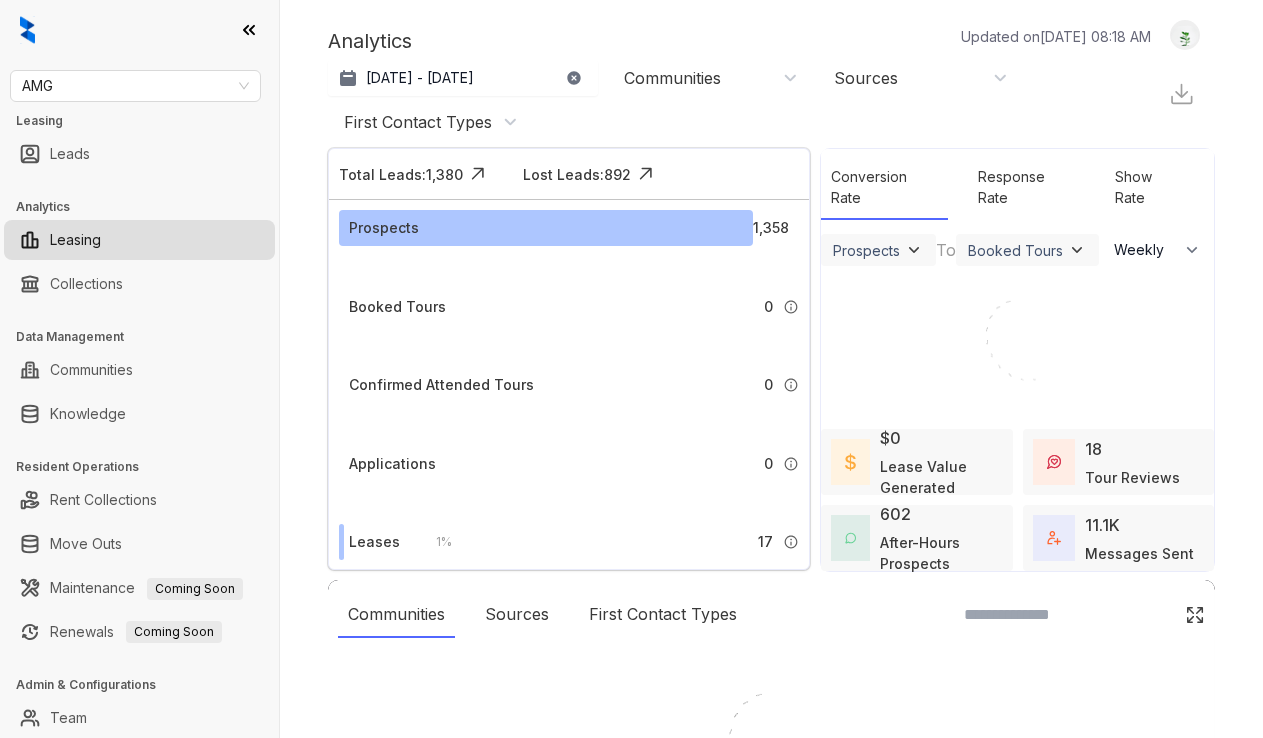 scroll, scrollTop: 0, scrollLeft: 0, axis: both 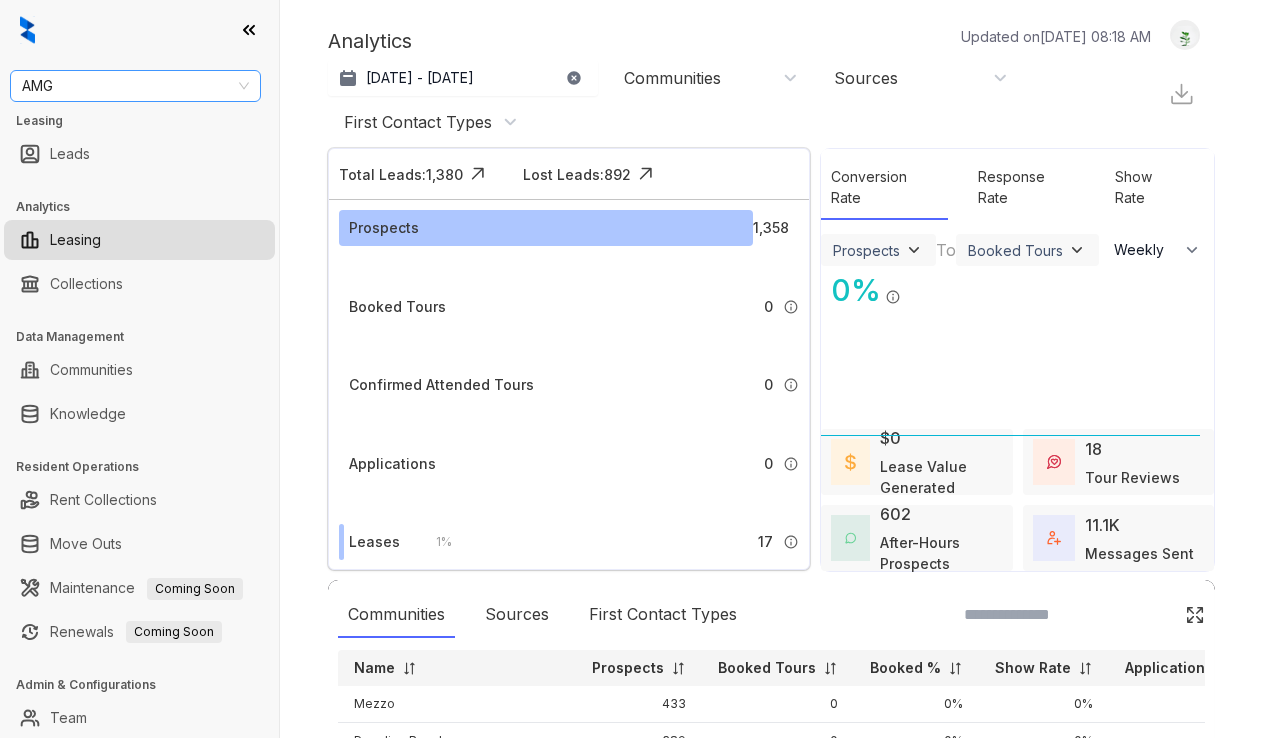 click on "AMG" at bounding box center (135, 86) 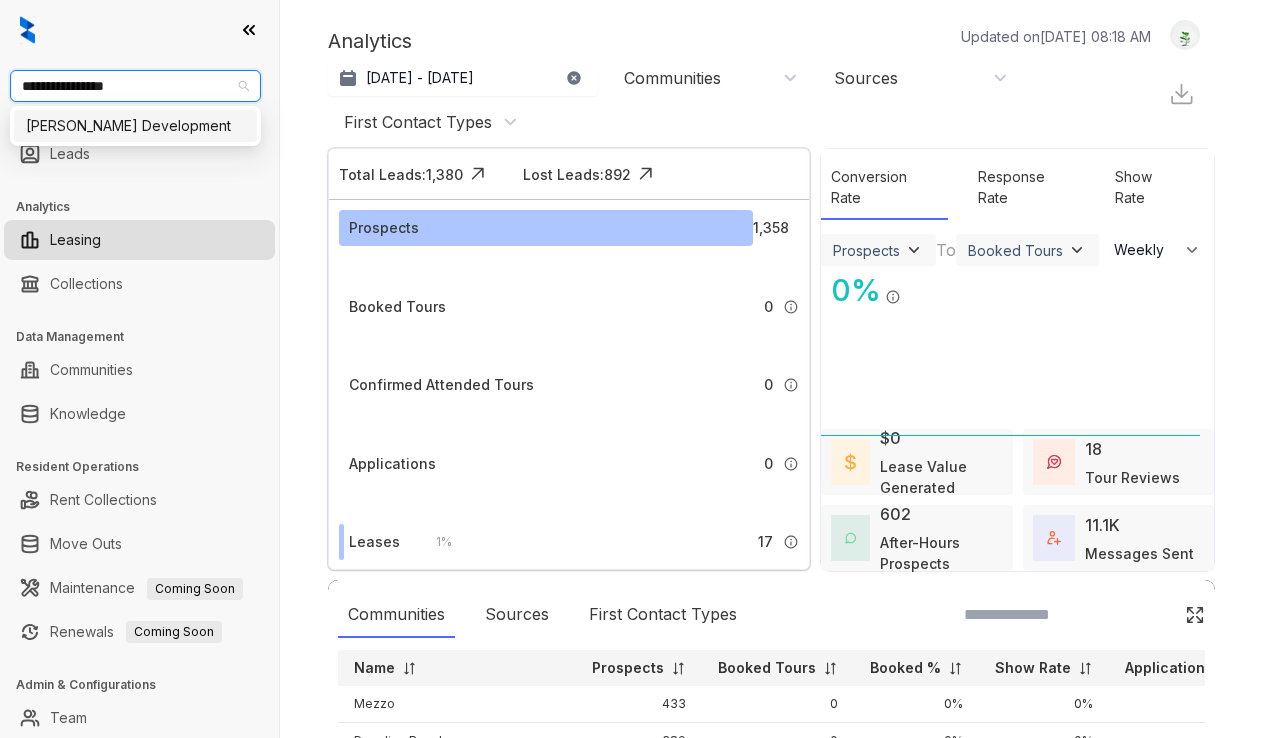 type on "**********" 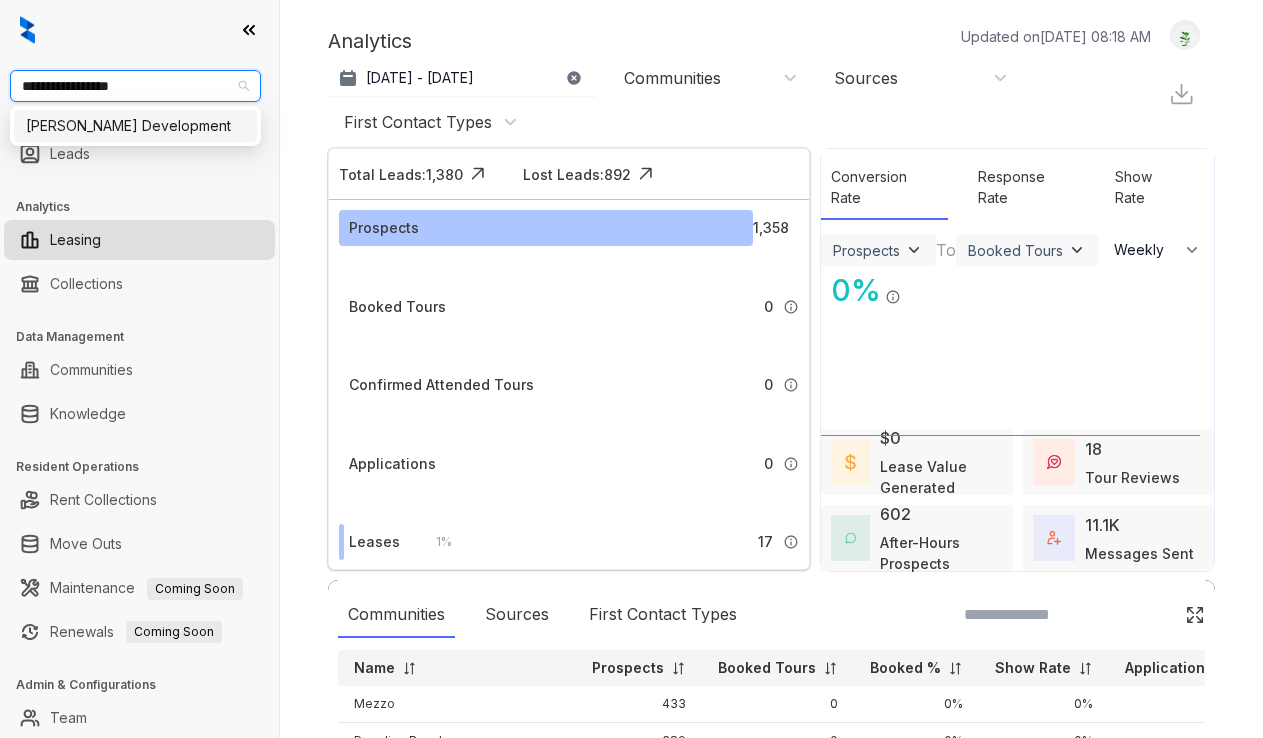 click on "[PERSON_NAME] Development" at bounding box center [135, 126] 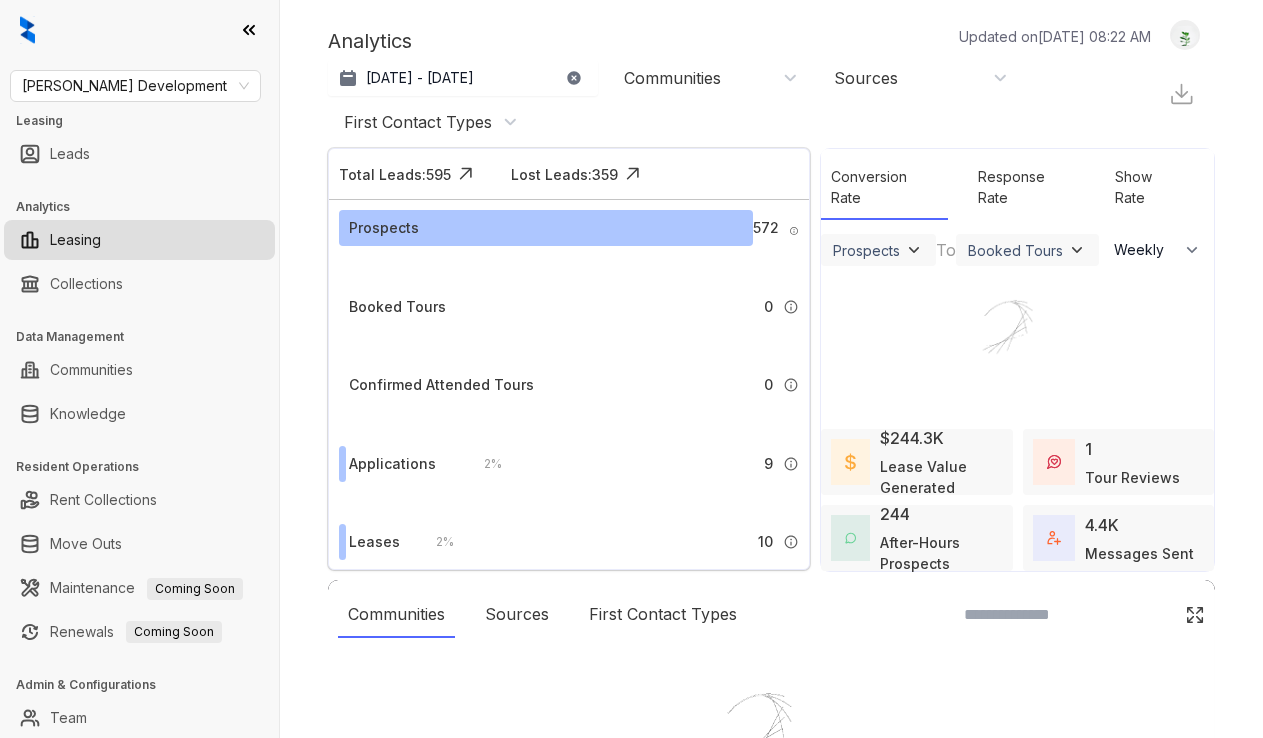 select on "******" 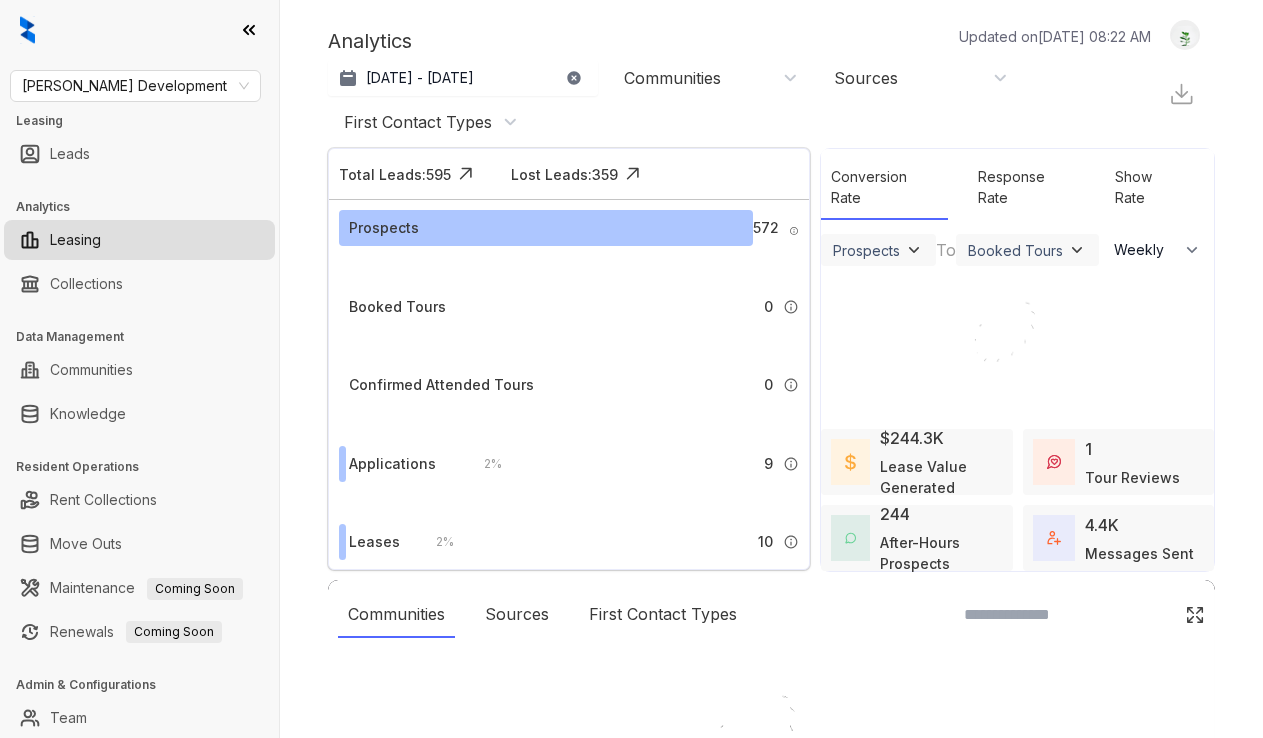scroll, scrollTop: 0, scrollLeft: 0, axis: both 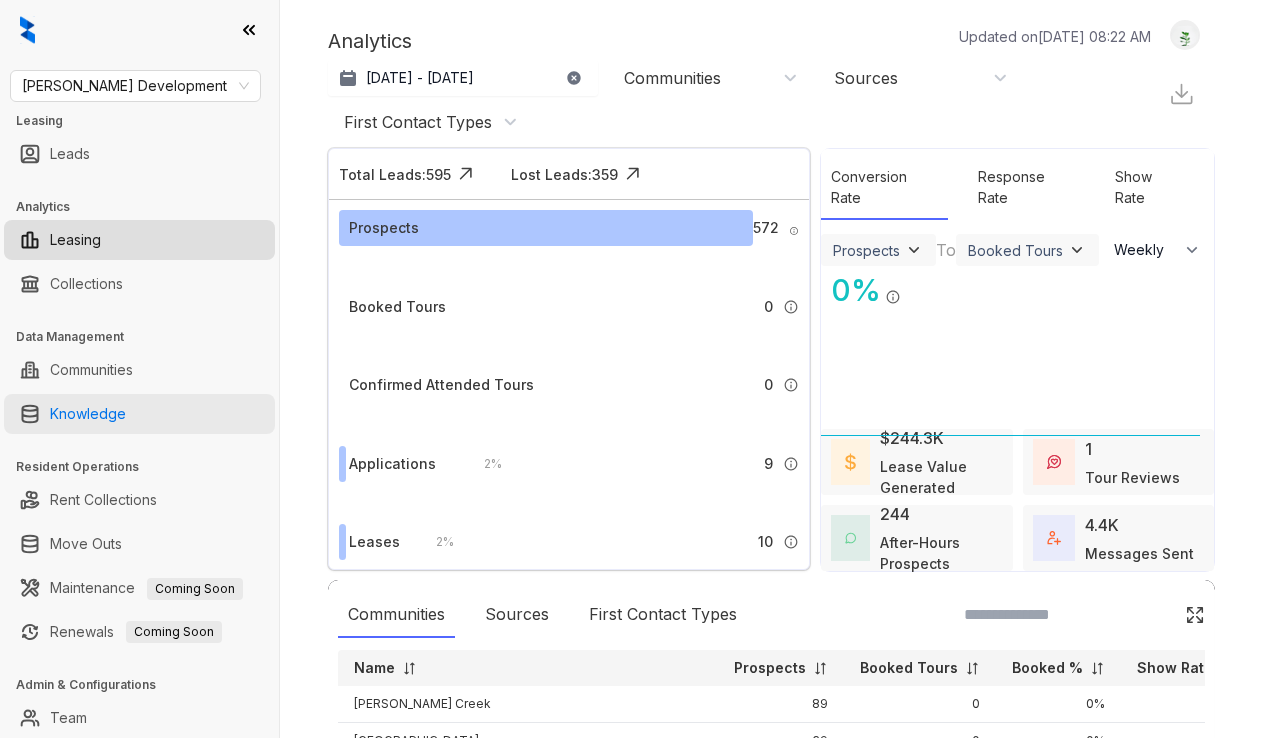 click on "Knowledge" at bounding box center [88, 414] 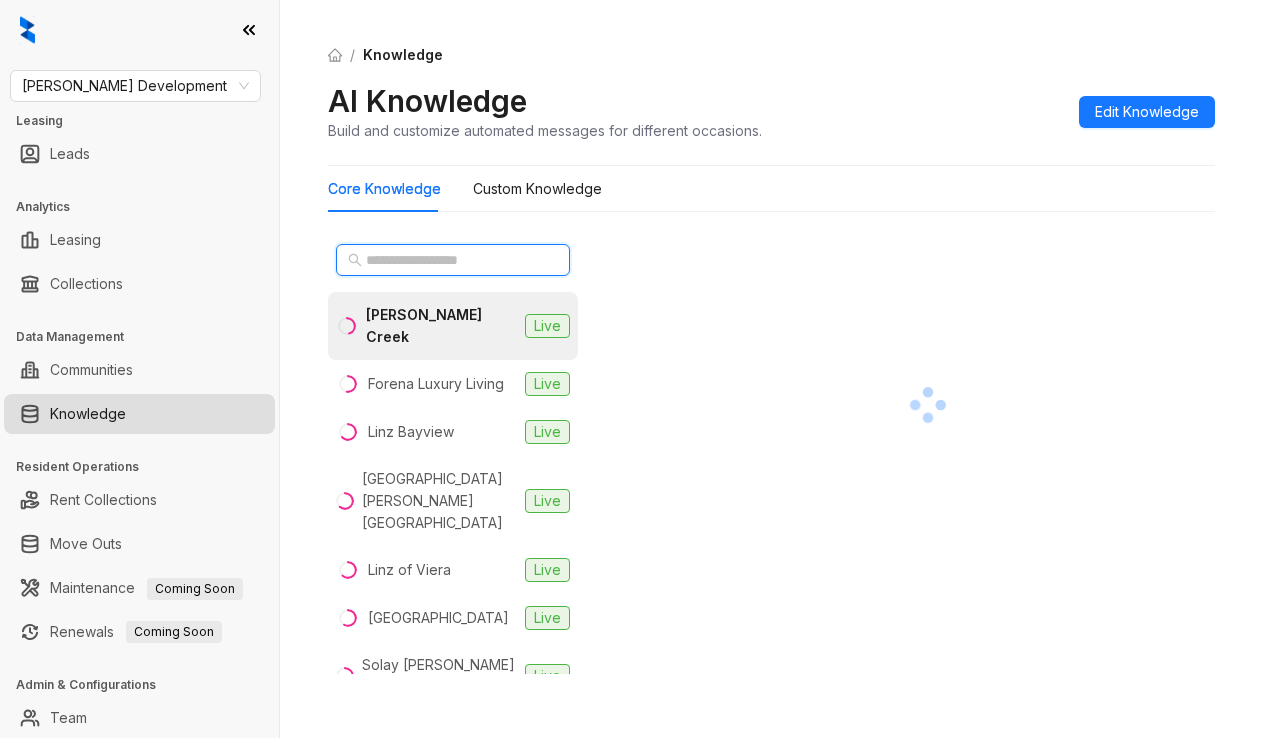 click at bounding box center [454, 260] 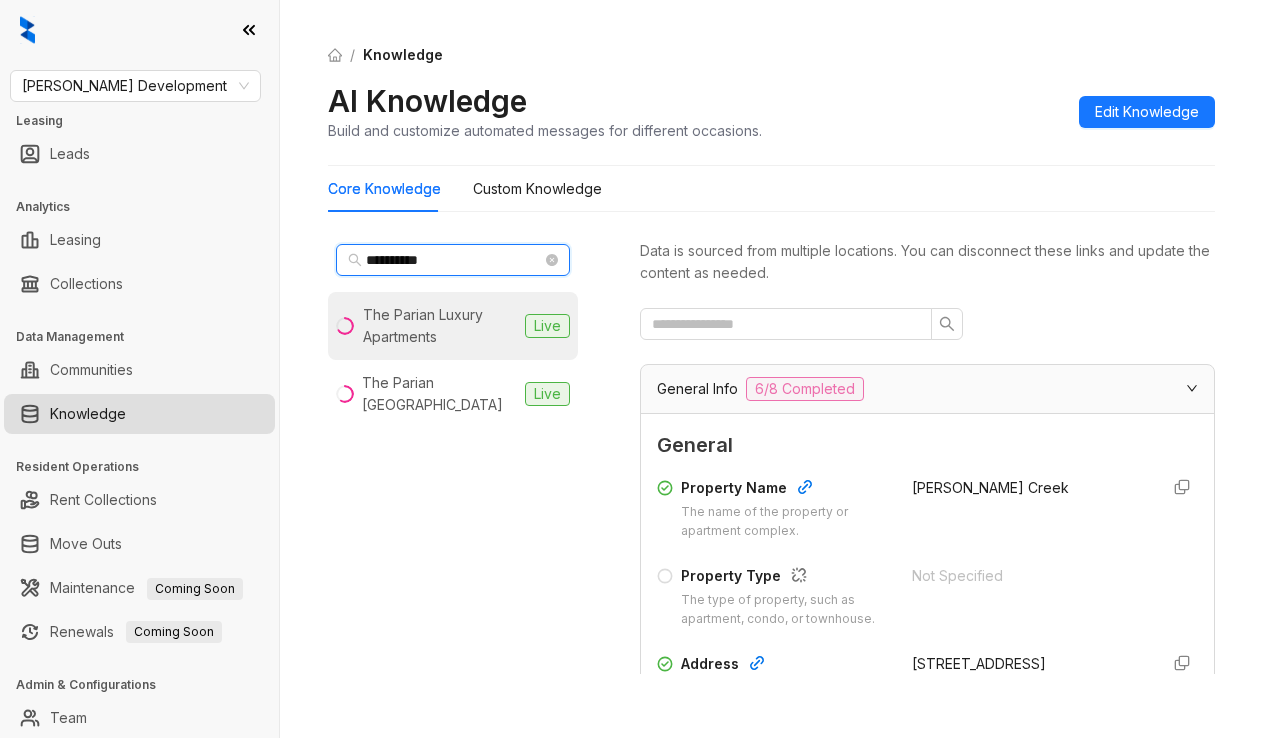 type on "**********" 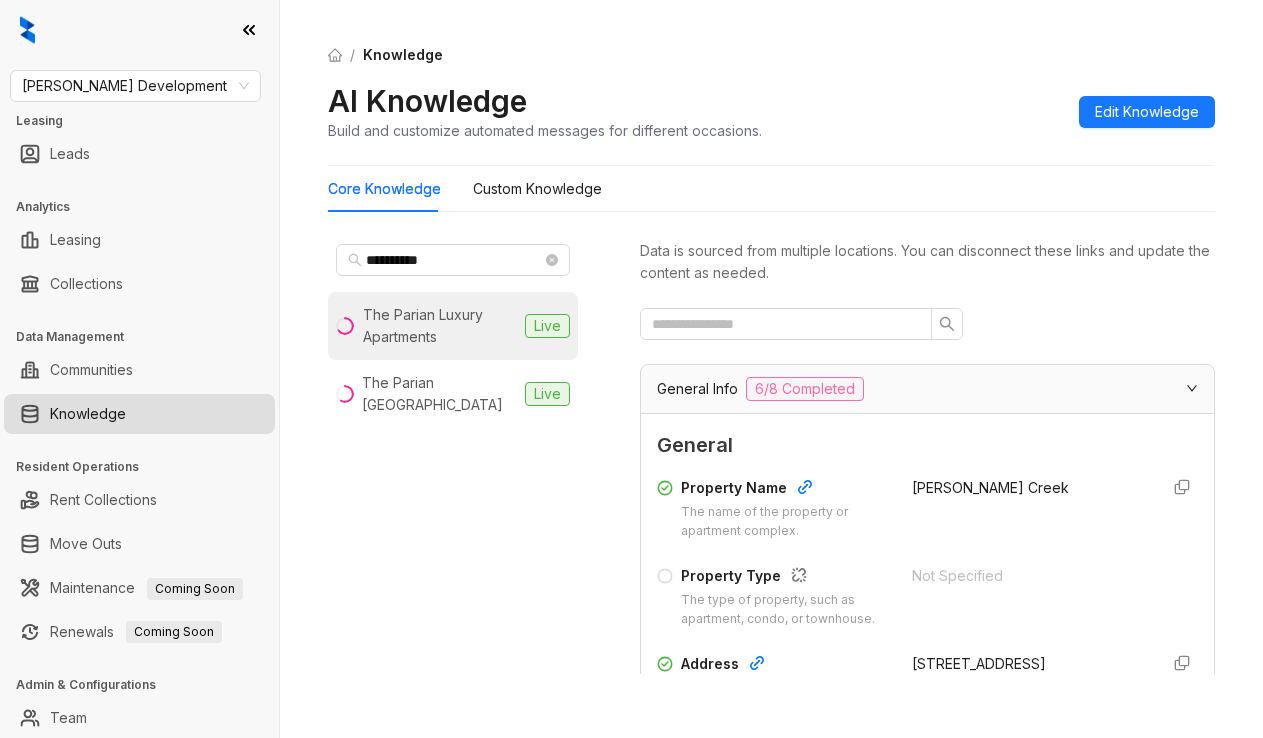 click on "The Parian Luxury Apartments" at bounding box center [440, 326] 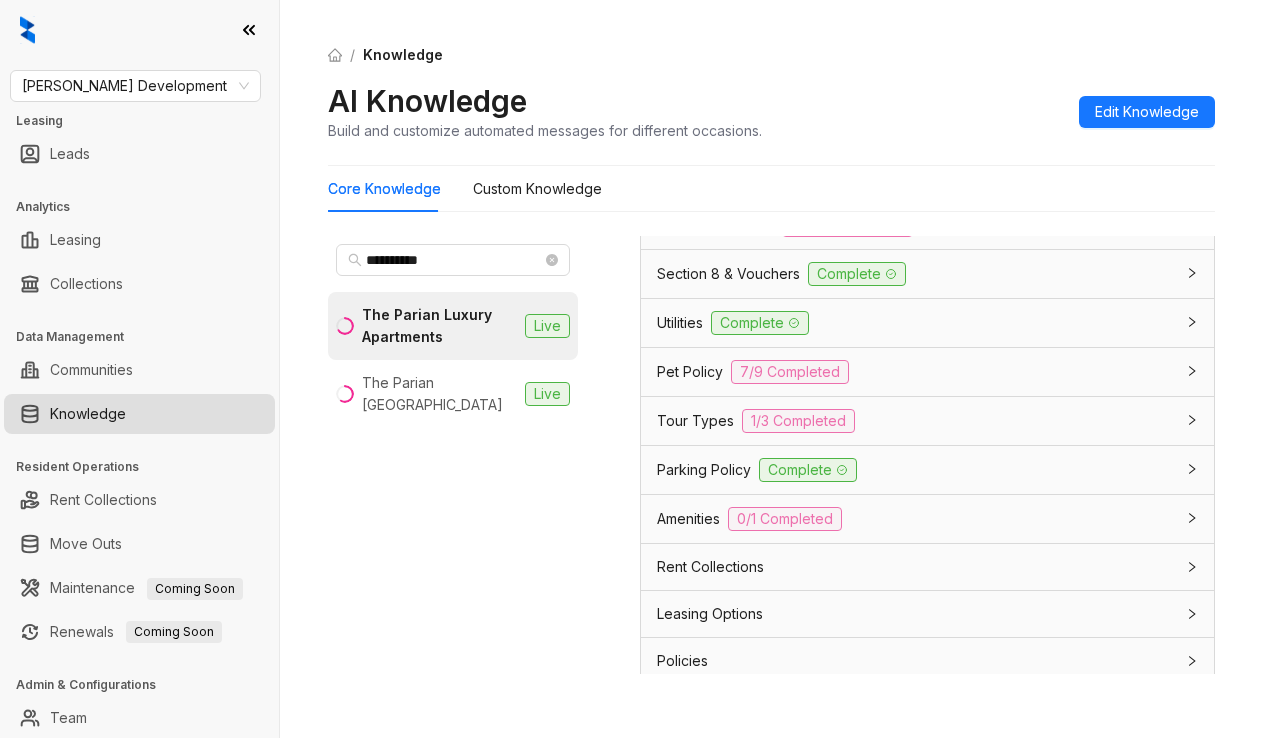 scroll, scrollTop: 3000, scrollLeft: 0, axis: vertical 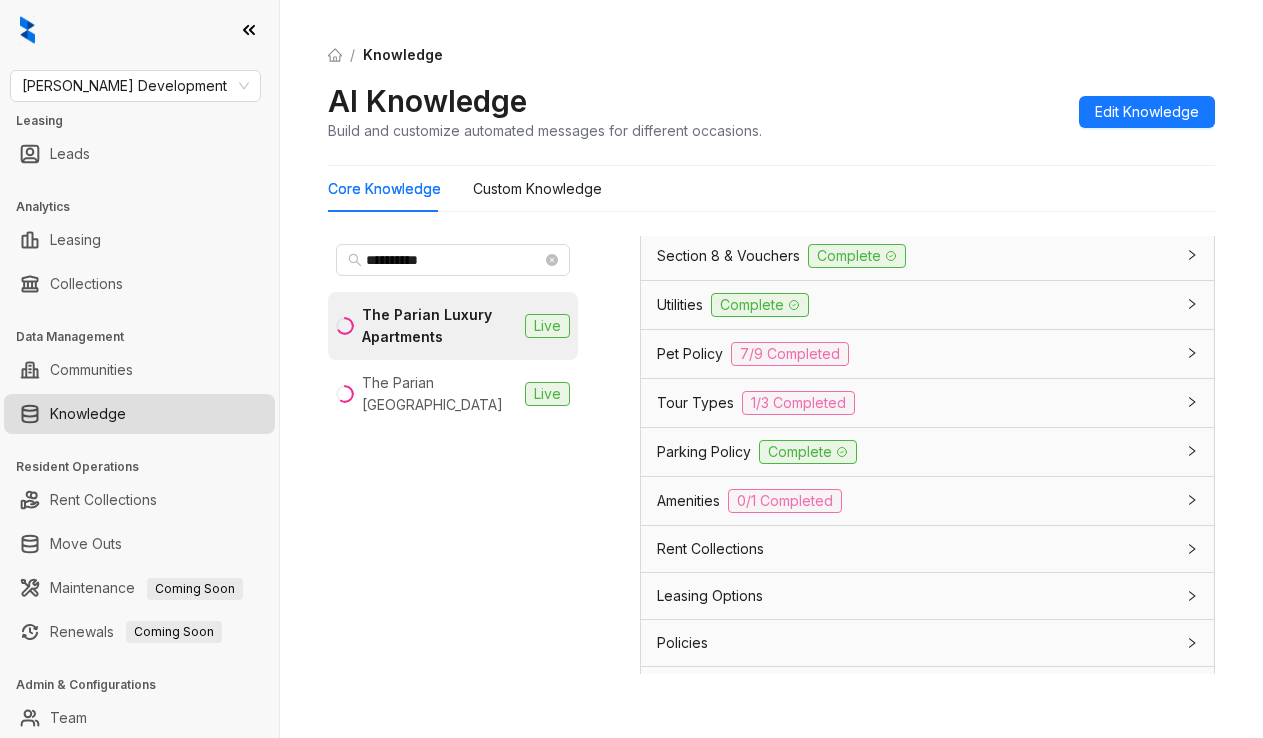 click on "Pet Policy" at bounding box center [690, 354] 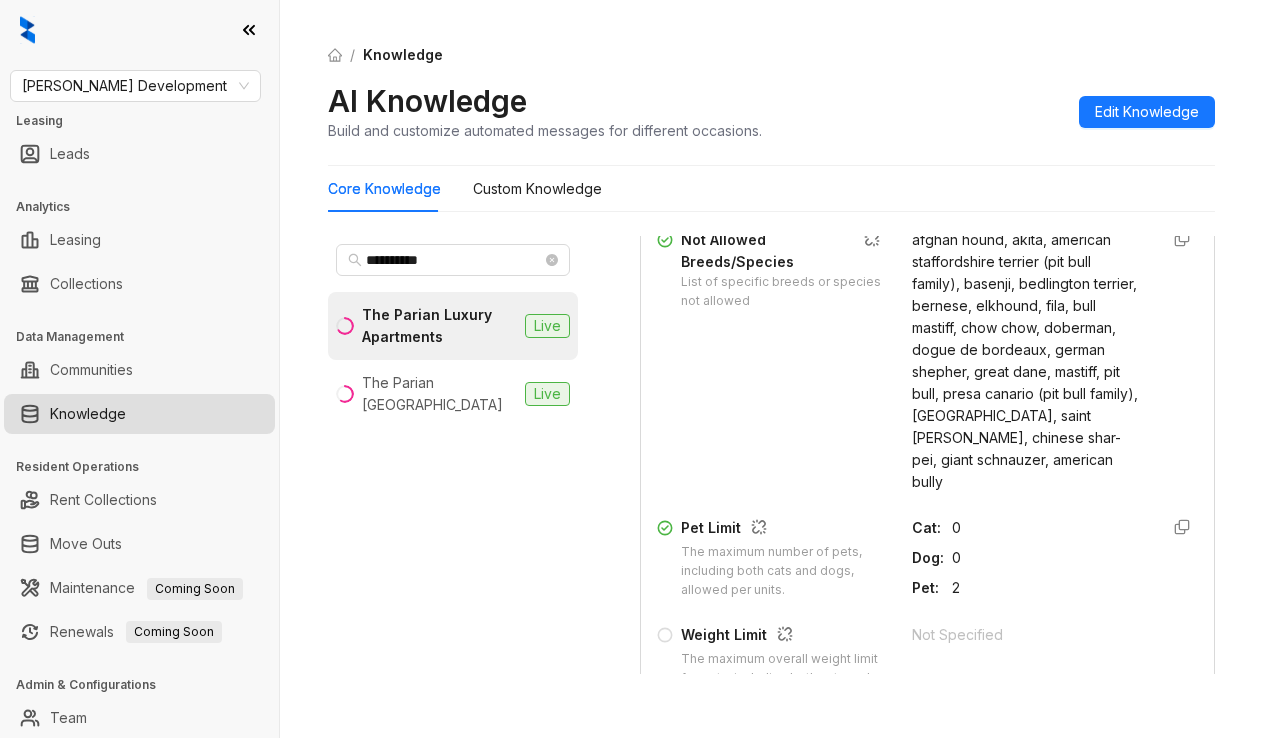 scroll, scrollTop: 3300, scrollLeft: 0, axis: vertical 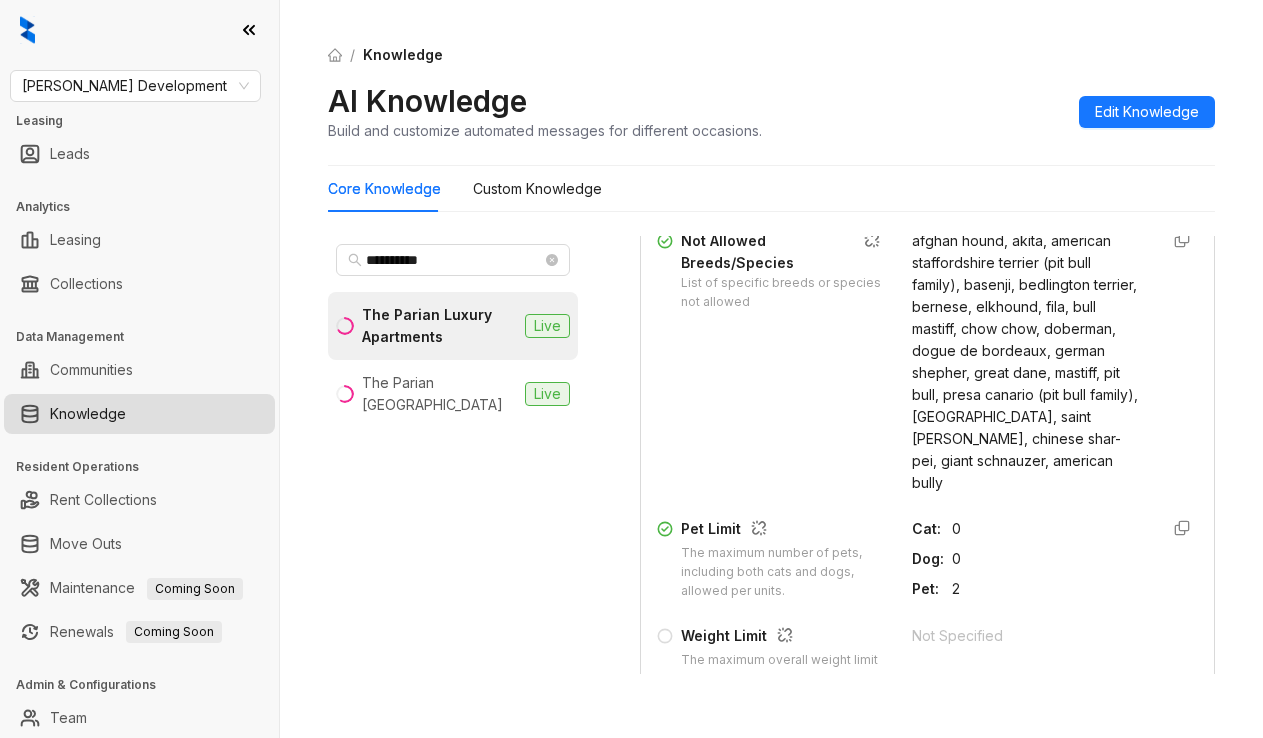 click on "General" at bounding box center [927, 110] 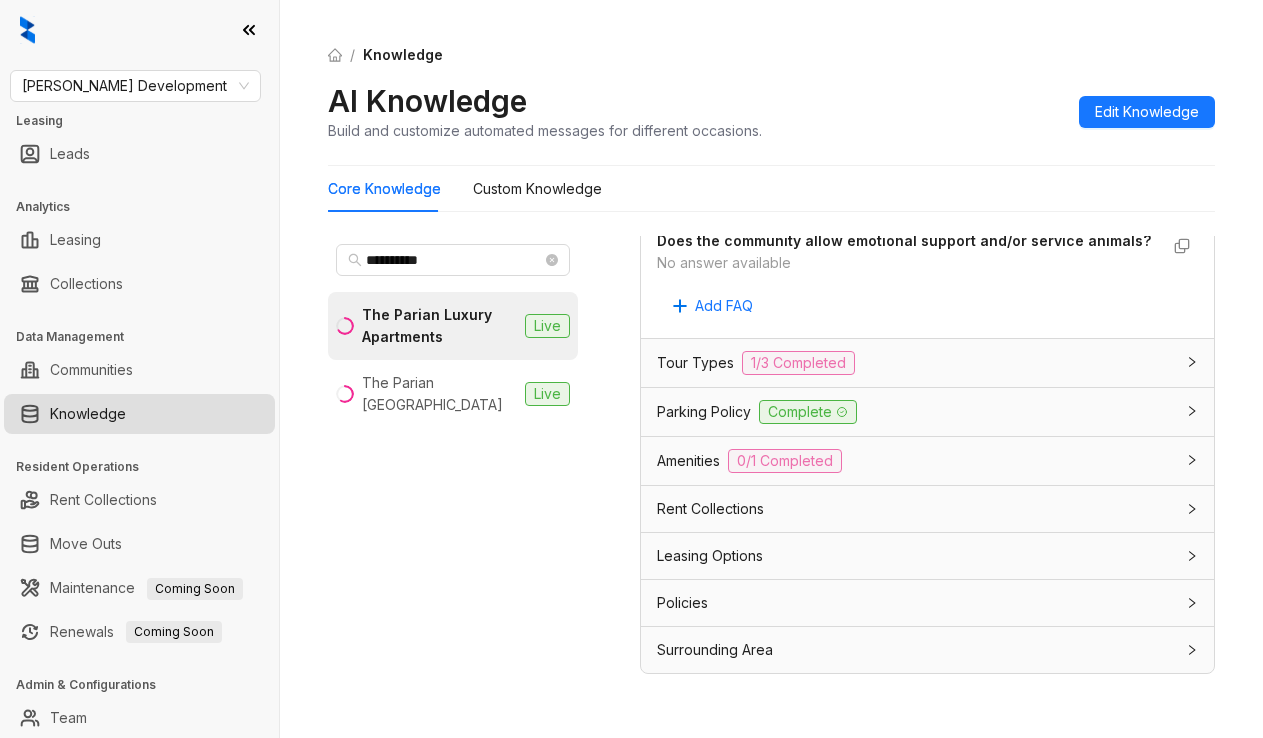 scroll, scrollTop: 4665, scrollLeft: 0, axis: vertical 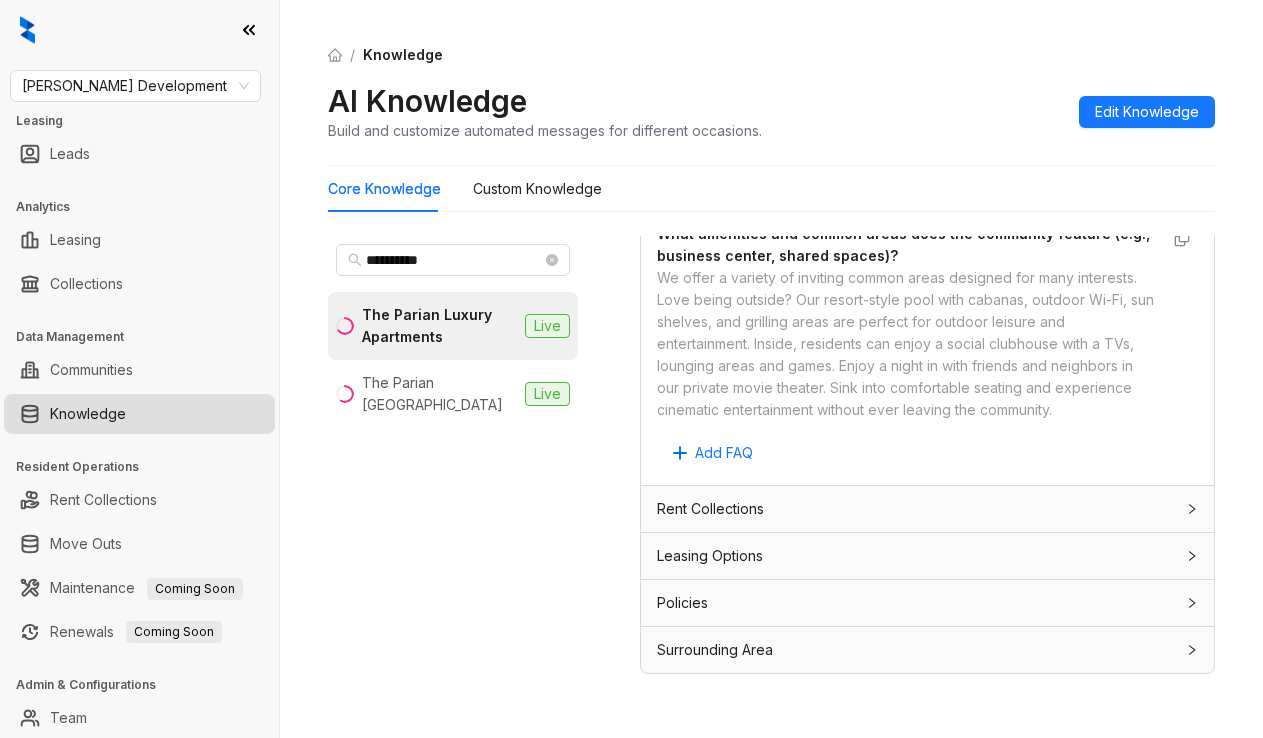 click on "AI Knowledge Build and customize automated messages for different occasions. Edit Knowledge" at bounding box center (771, 111) 